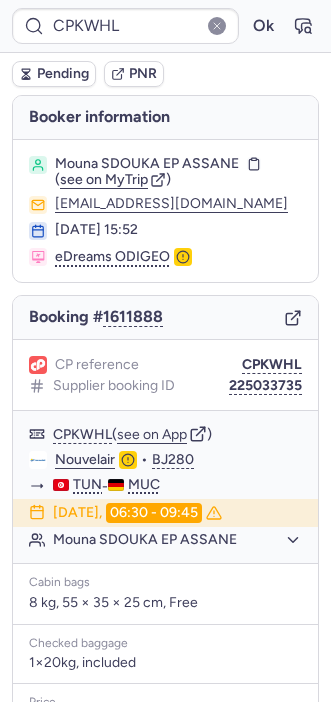 scroll, scrollTop: 0, scrollLeft: 0, axis: both 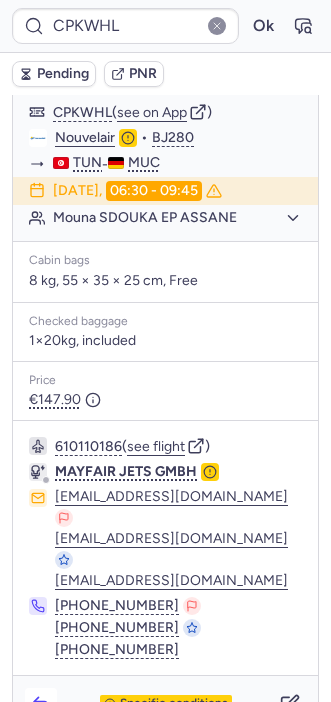 click 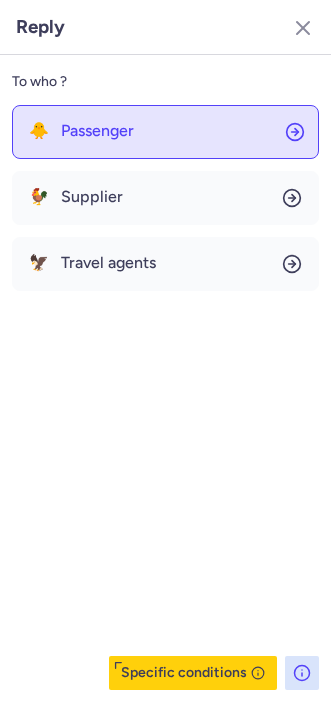 click on "Passenger" at bounding box center (97, 131) 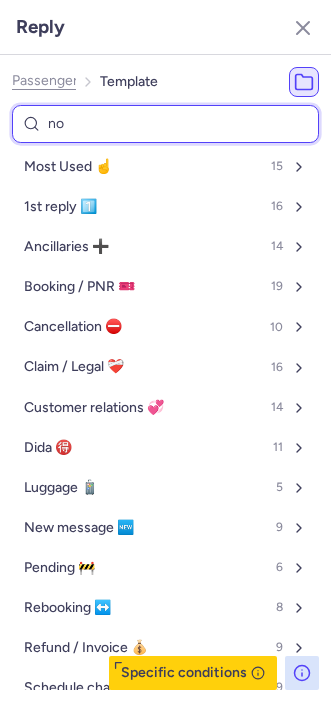 type on "non" 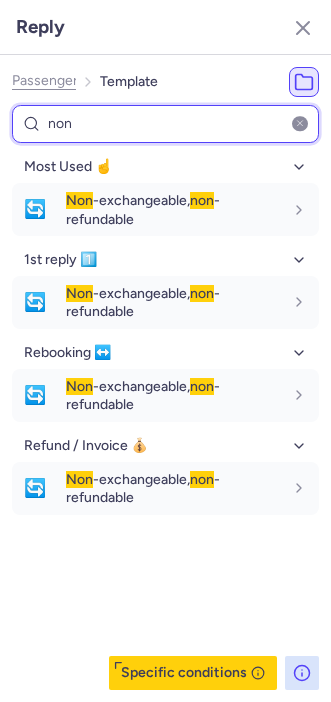 type on "non" 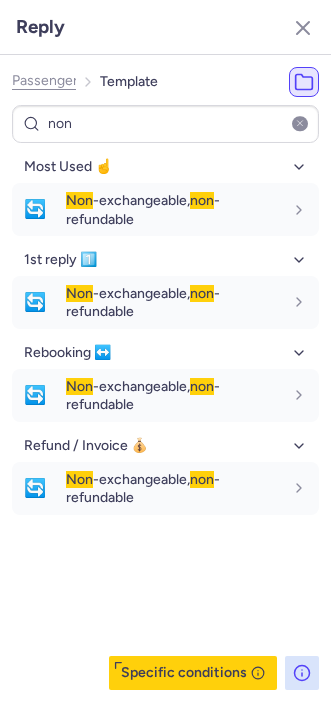 click on "Most Used ☝️ 🔄 Non -exchangeable,  non -refundable fr en de nl pt es it ru en 1st reply 1️⃣ 🔄 Non -exchangeable,  non -refundable fr en de nl pt es it ru en Rebooking ↔️ 🔄 Non -exchangeable,  non -refundable fr en de nl pt es it ru en Refund / Invoice 💰 🔄 Non -exchangeable,  non -refundable fr en de nl pt es it ru en" at bounding box center [165, 420] 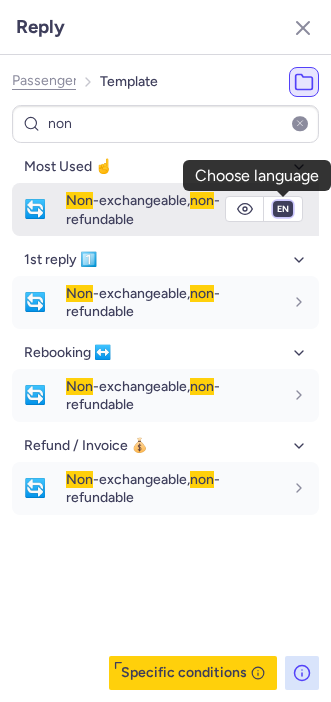 click on "fr en de nl pt es it ru" at bounding box center [283, 209] 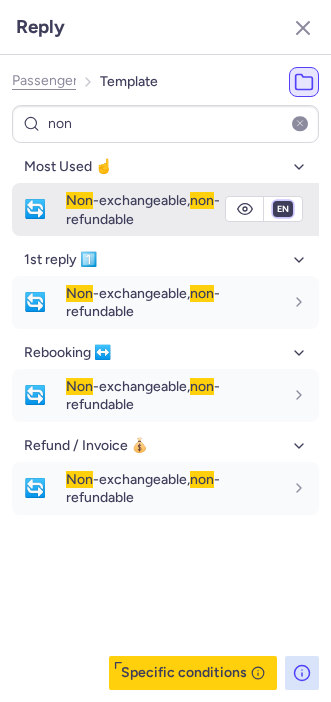 select on "de" 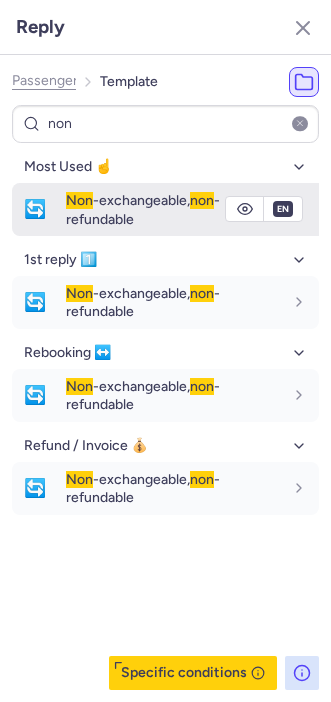 click on "fr en de nl pt es it ru" at bounding box center [283, 209] 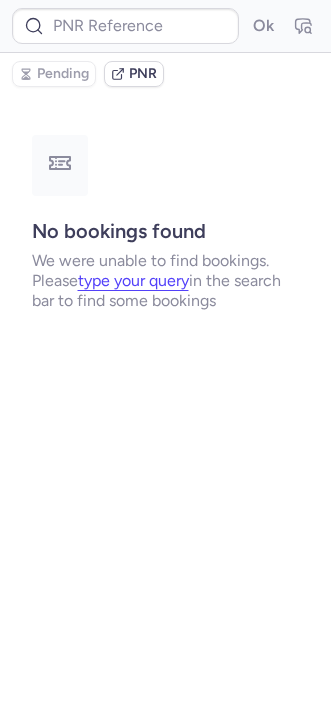 scroll, scrollTop: 0, scrollLeft: 0, axis: both 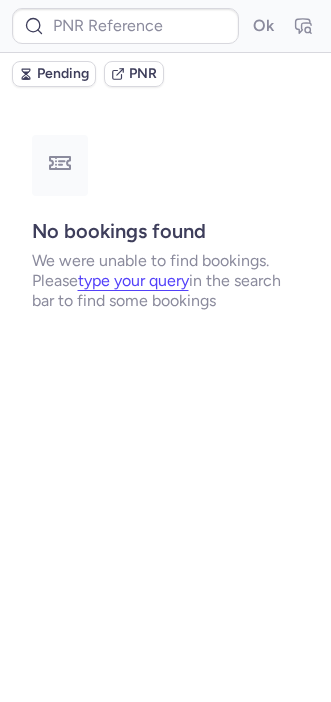 type on "CPLOGG" 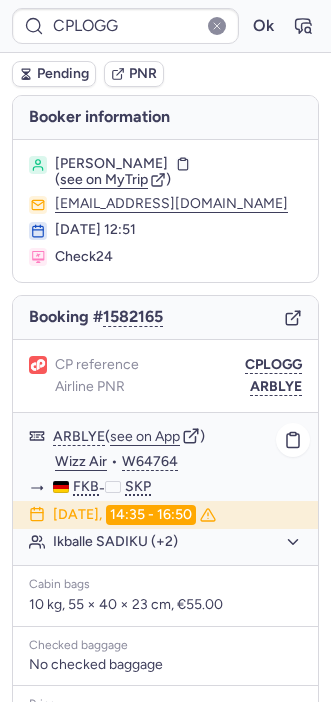 scroll, scrollTop: 260, scrollLeft: 0, axis: vertical 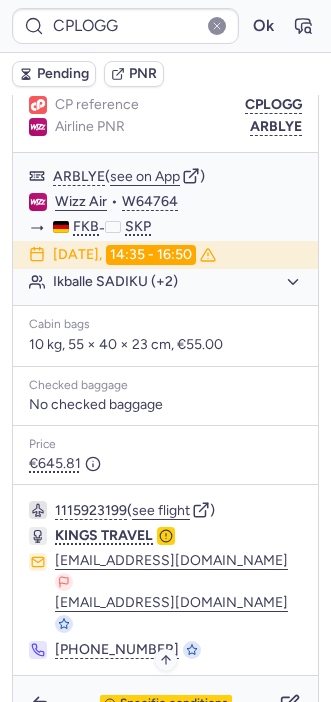 click on "Specific conditions" at bounding box center (174, 704) 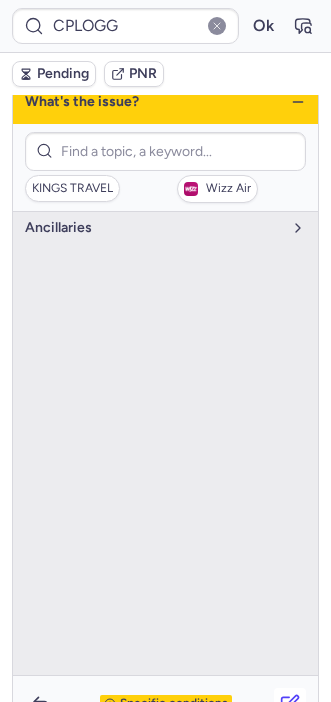 click 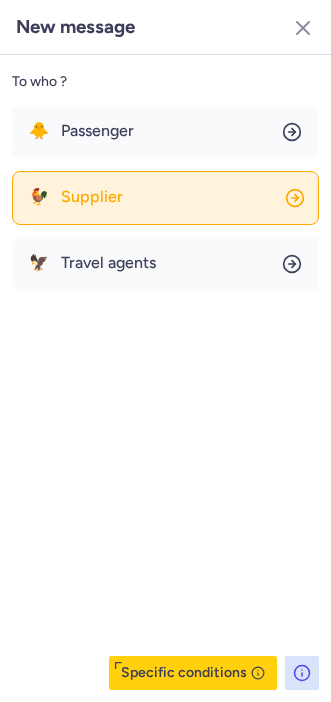 click on "Supplier" at bounding box center [92, 197] 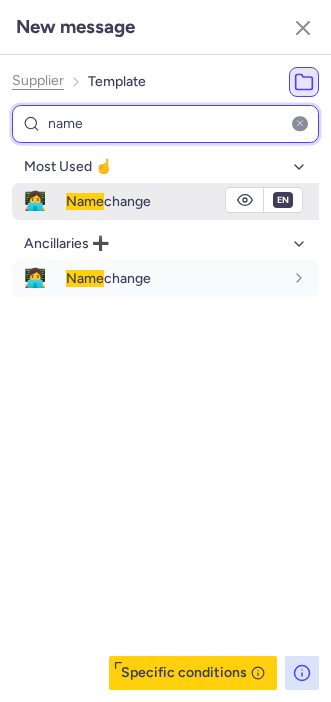 type on "name" 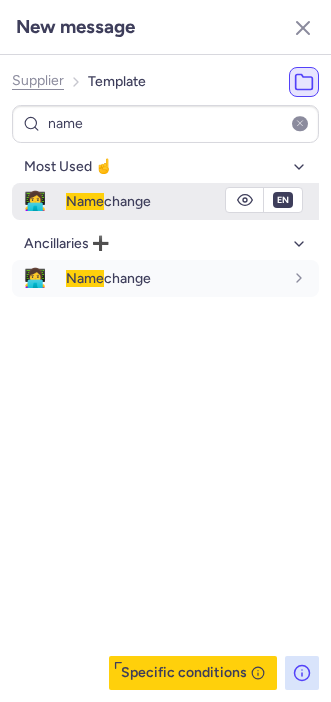 click on "Name" at bounding box center [85, 201] 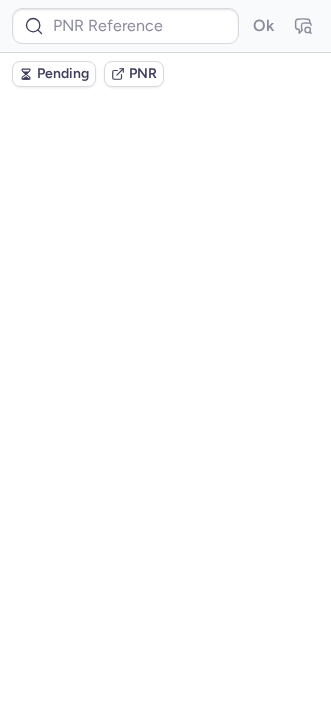 scroll, scrollTop: 0, scrollLeft: 0, axis: both 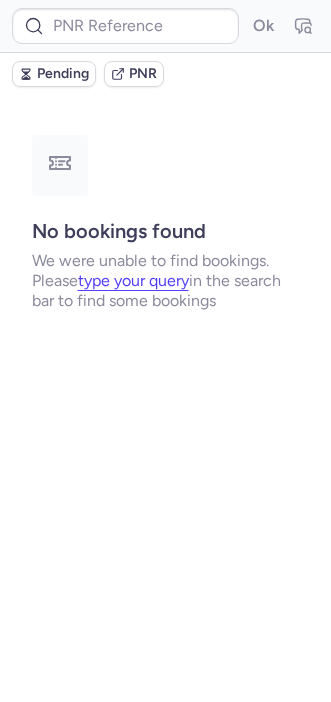 type on "CPLOGG" 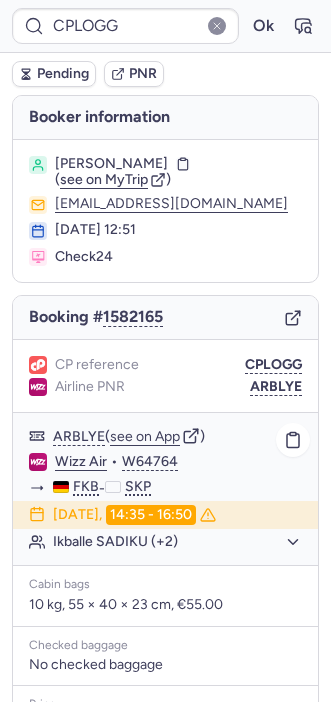 scroll, scrollTop: 260, scrollLeft: 0, axis: vertical 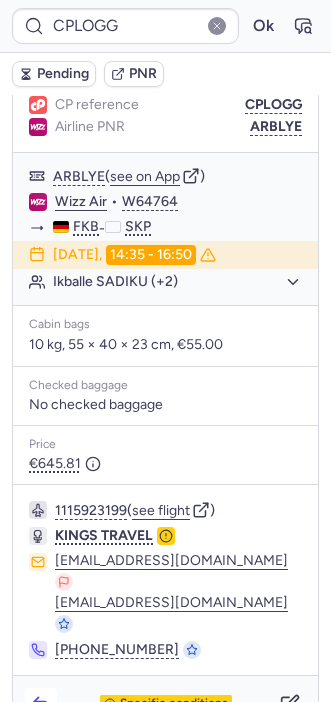 click 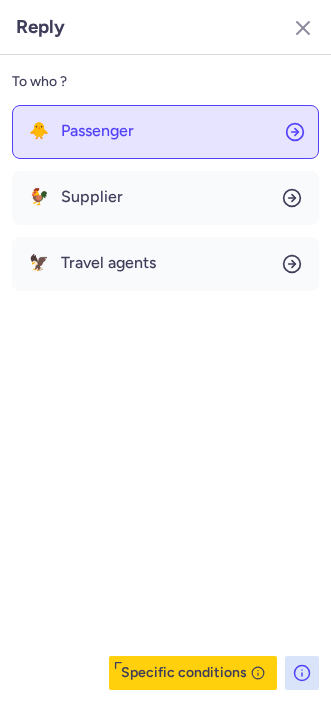 click on "Passenger" at bounding box center (97, 131) 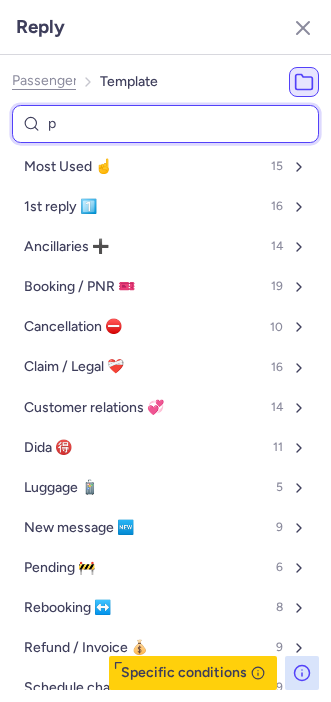 type on "pe" 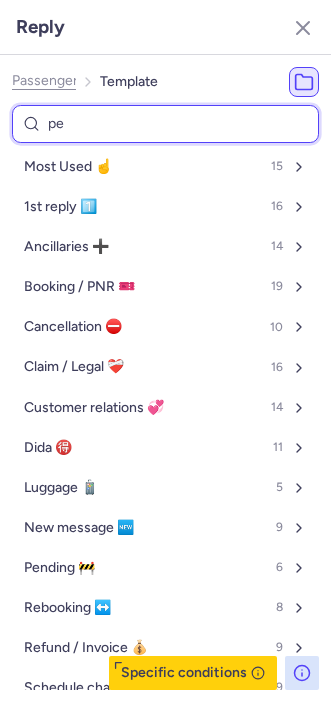select on "de" 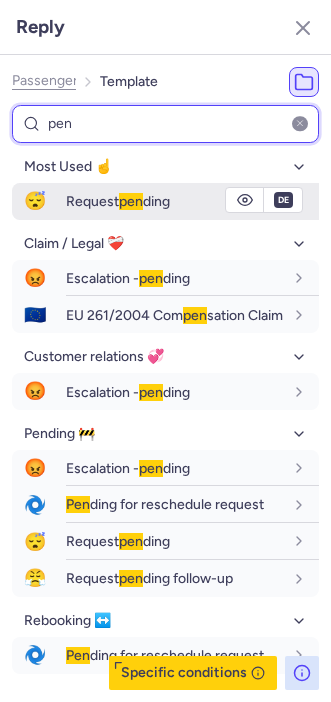type on "pen" 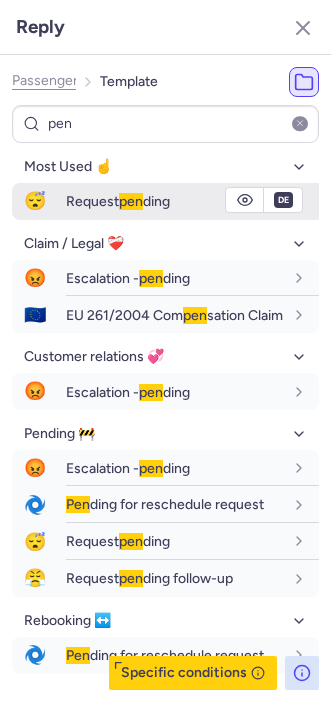 click on "Request  pen ding" at bounding box center (118, 201) 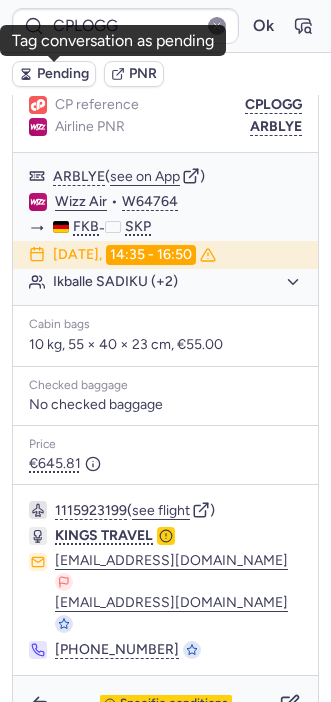 click on "Pending" at bounding box center [63, 74] 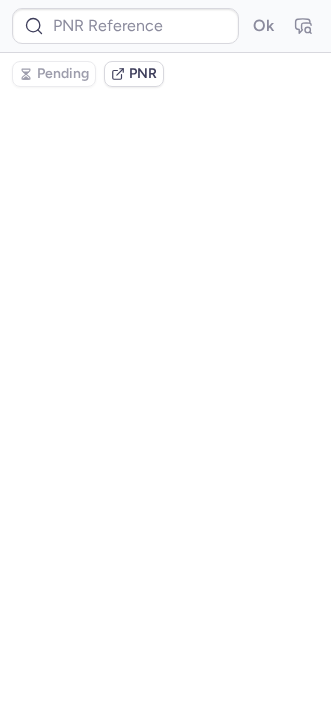 scroll, scrollTop: 0, scrollLeft: 0, axis: both 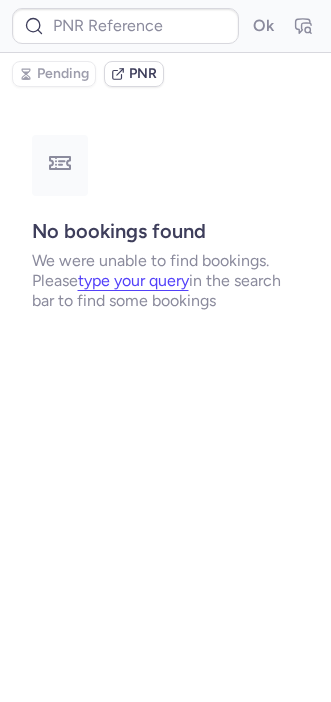 type on "CPLOGG" 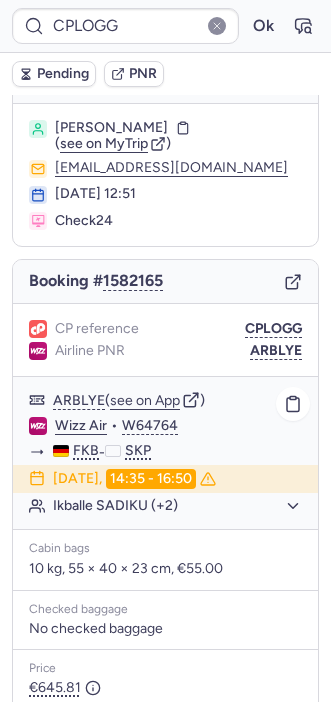 scroll, scrollTop: 33, scrollLeft: 0, axis: vertical 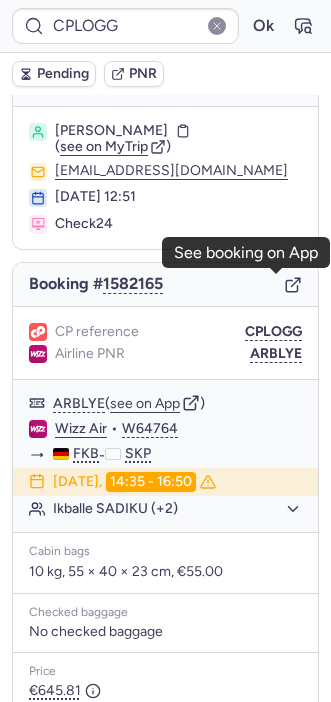 click 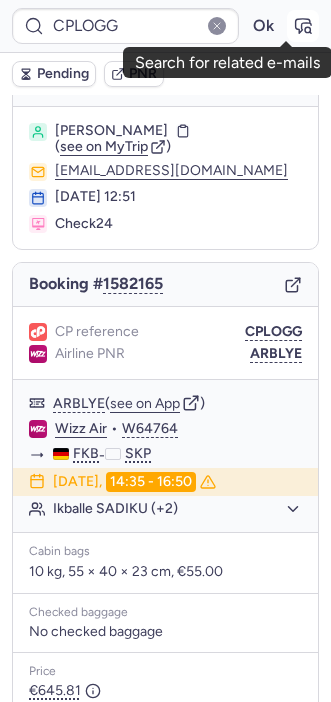 click 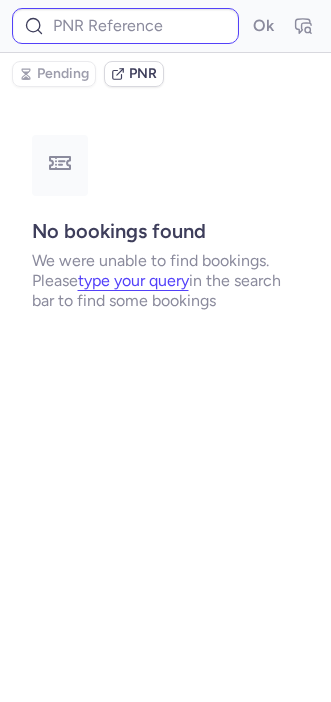 scroll, scrollTop: 0, scrollLeft: 0, axis: both 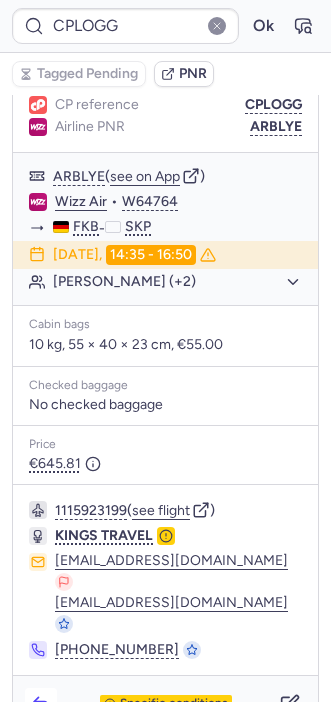 click at bounding box center [41, 704] 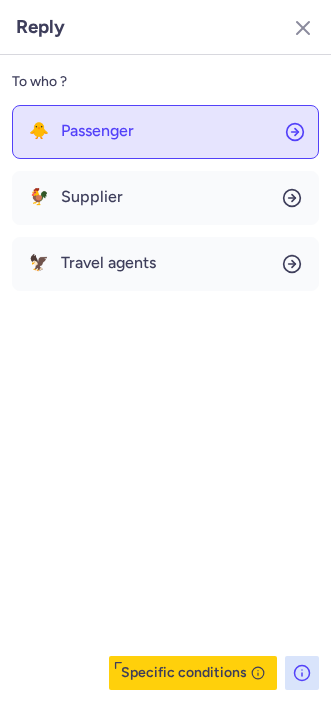 click on "🐥 Passenger" at bounding box center [81, 131] 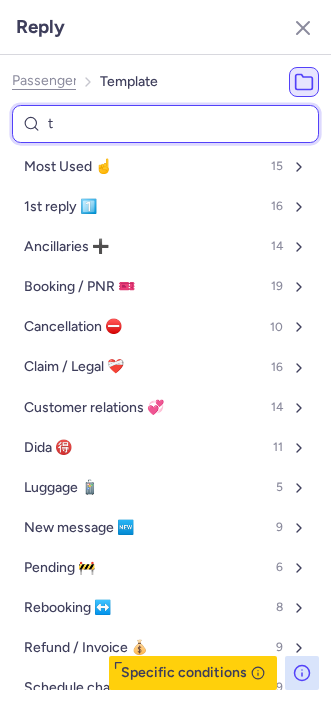 type on "tr" 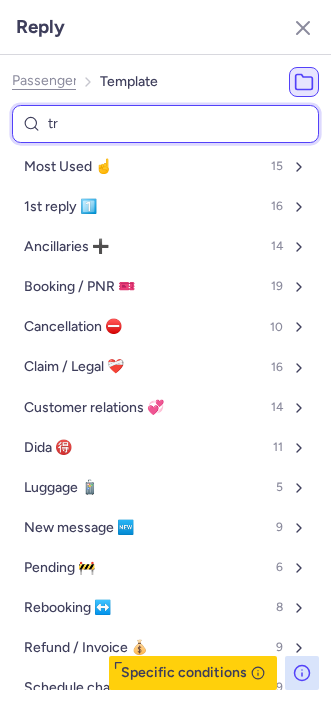 select on "de" 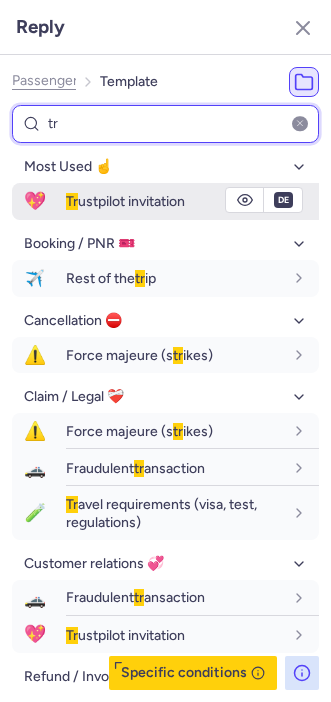 type on "tr" 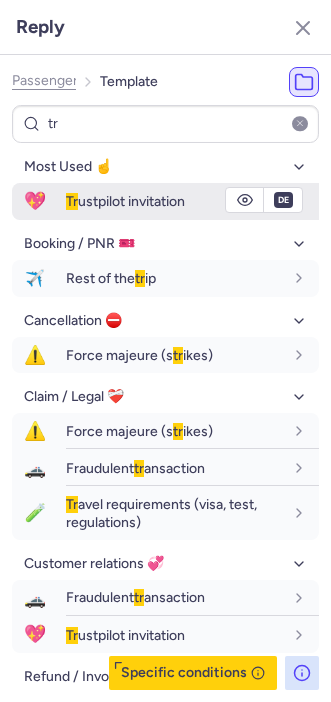 click on "💖 Tr ustpilot invitation" at bounding box center (165, 201) 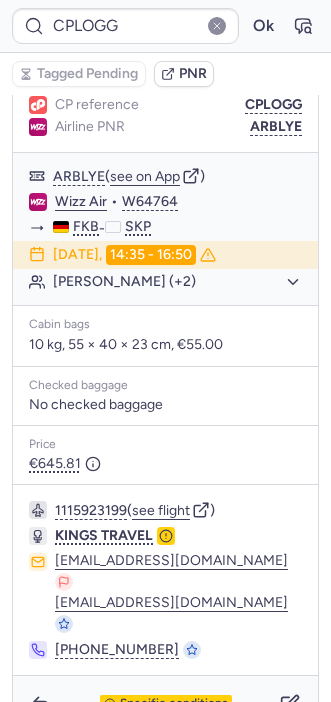 scroll, scrollTop: 0, scrollLeft: 0, axis: both 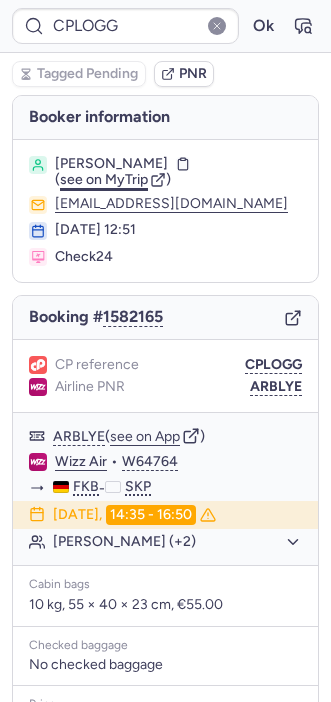 click on "see on MyTrip" at bounding box center [104, 179] 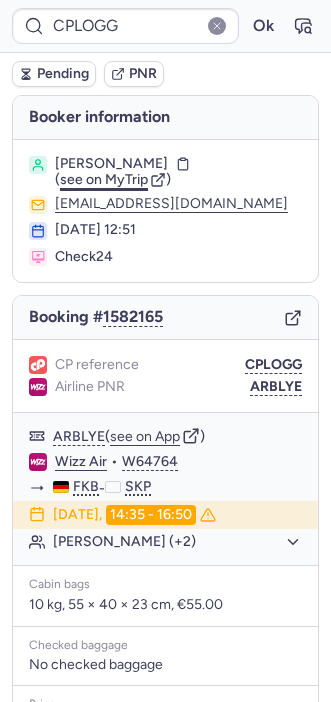 type 